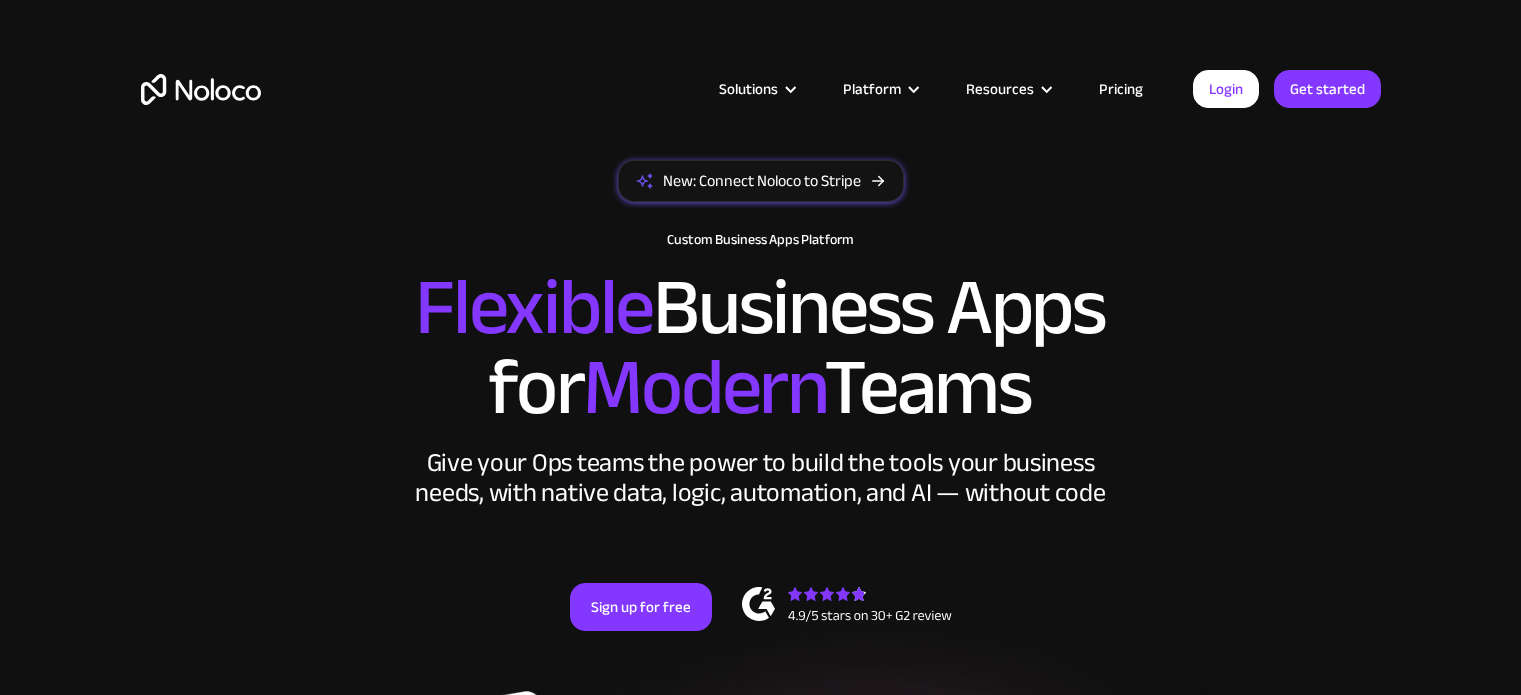 scroll, scrollTop: 0, scrollLeft: 0, axis: both 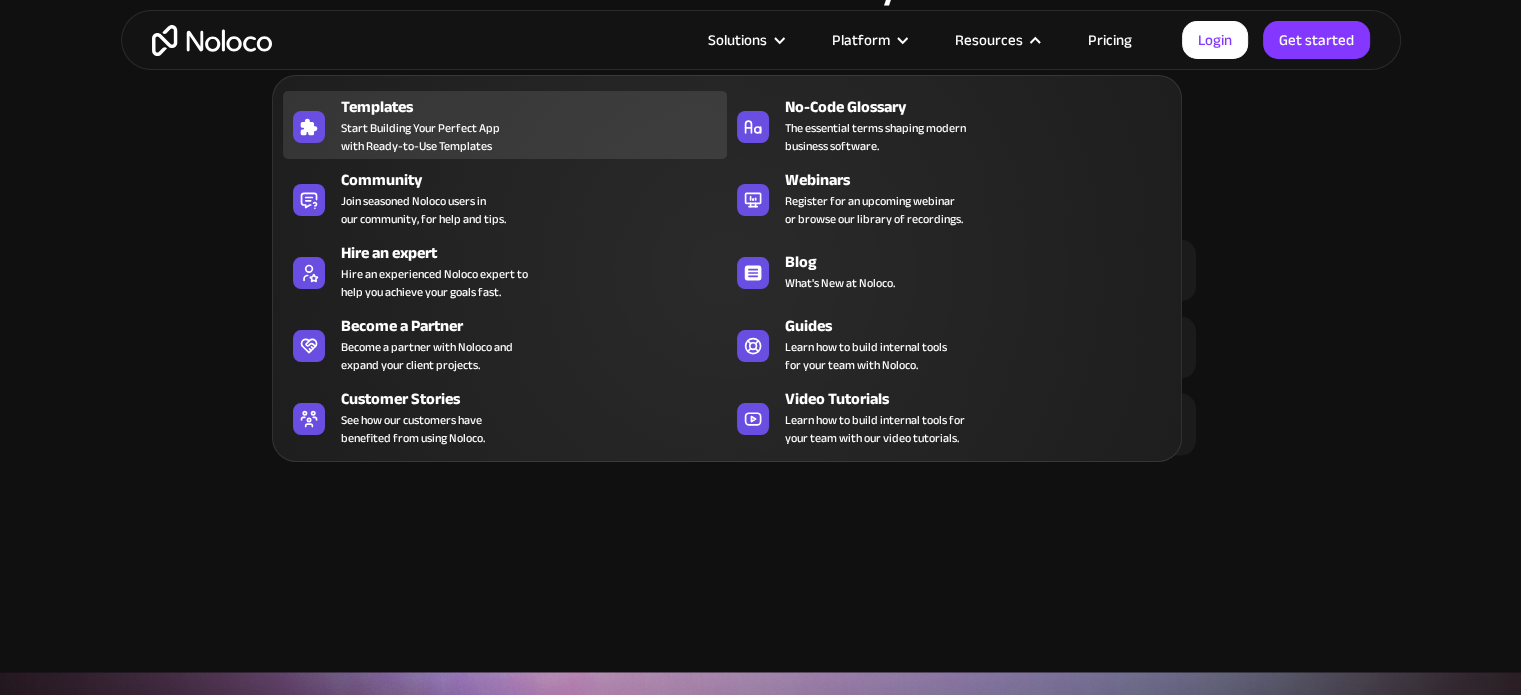 click on "Start Building Your Perfect App with Ready-to-Use Templates" at bounding box center (420, 137) 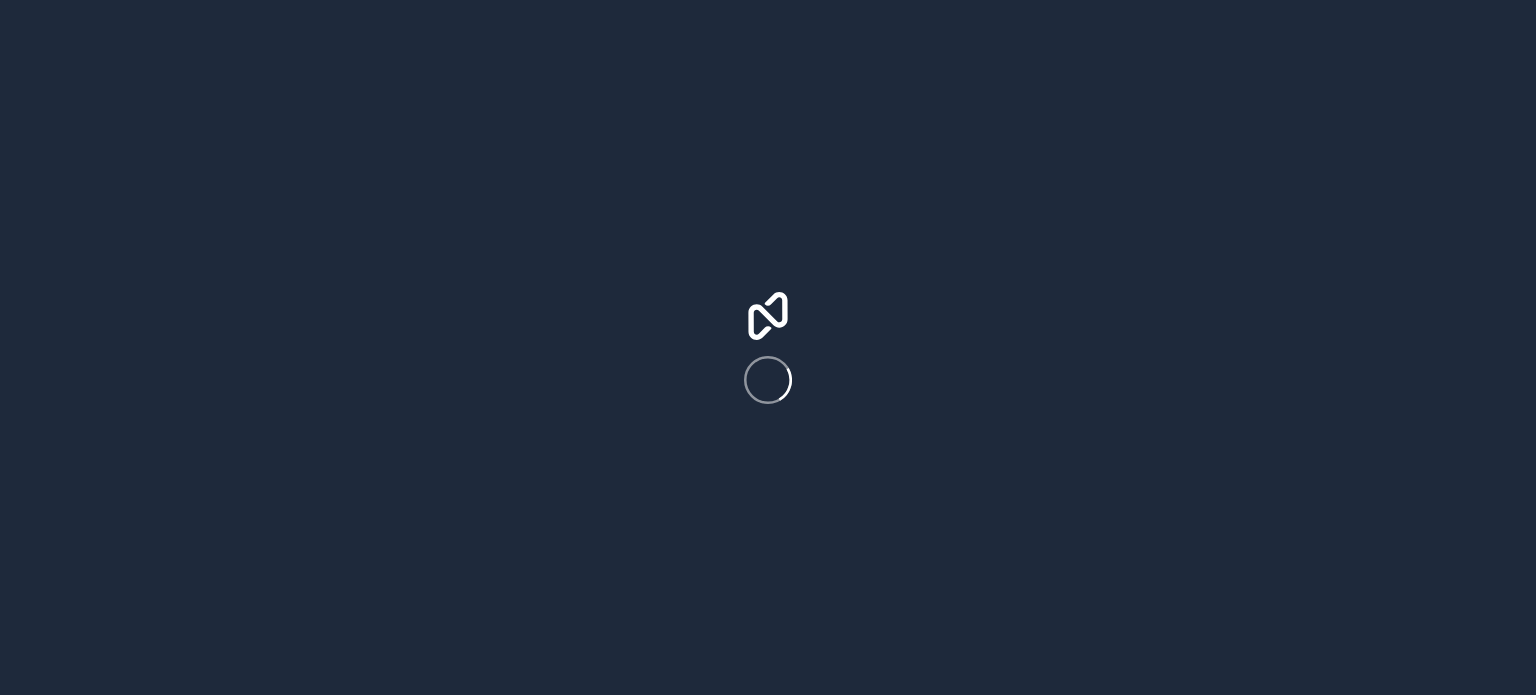 scroll, scrollTop: 0, scrollLeft: 0, axis: both 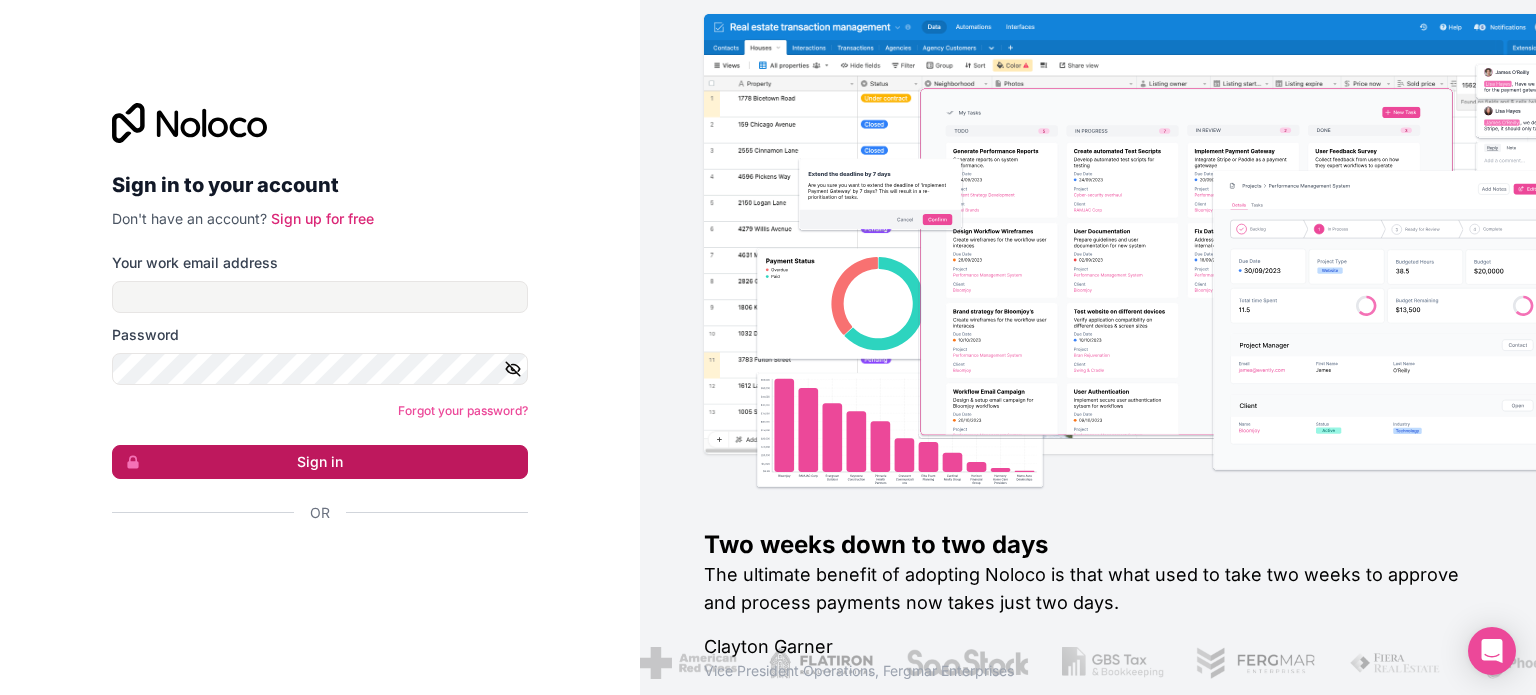 click on "Sign in" at bounding box center [320, 462] 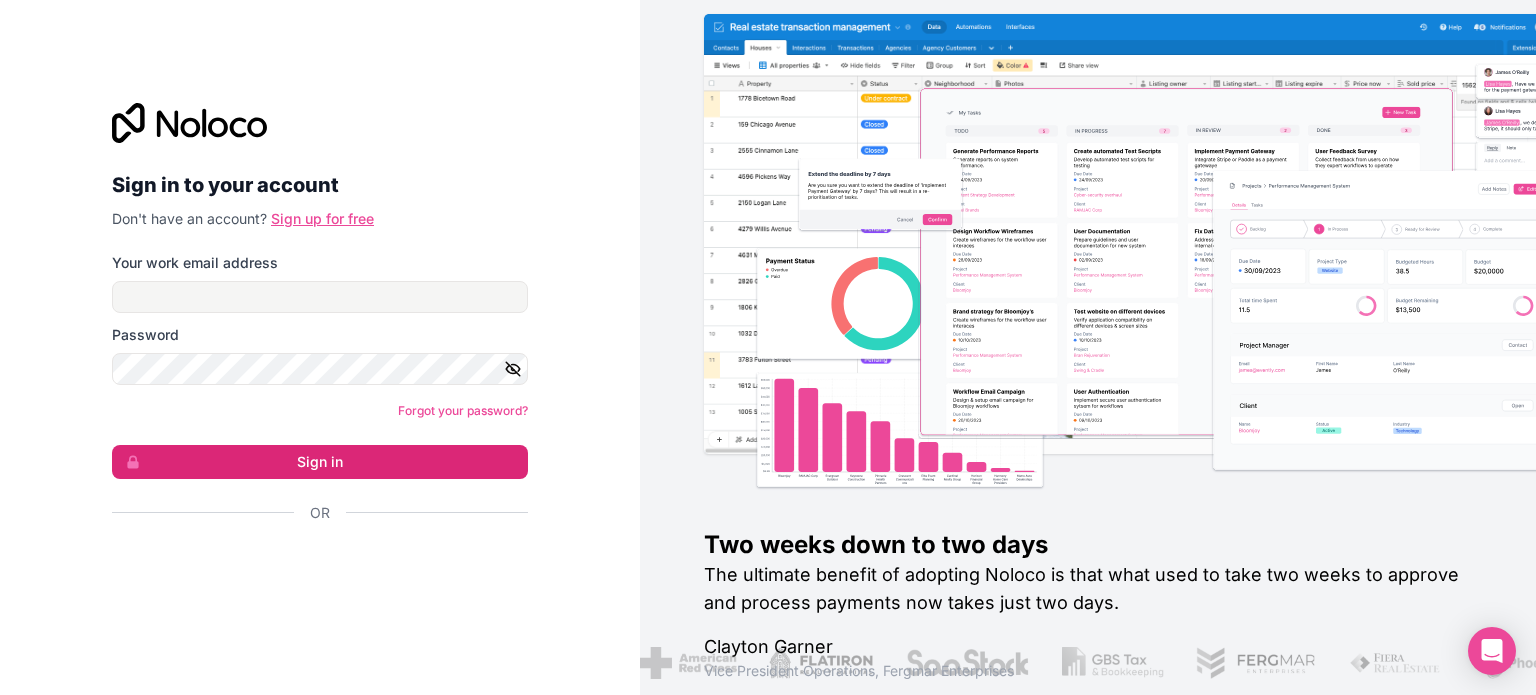 click on "Sign up for free" at bounding box center [322, 218] 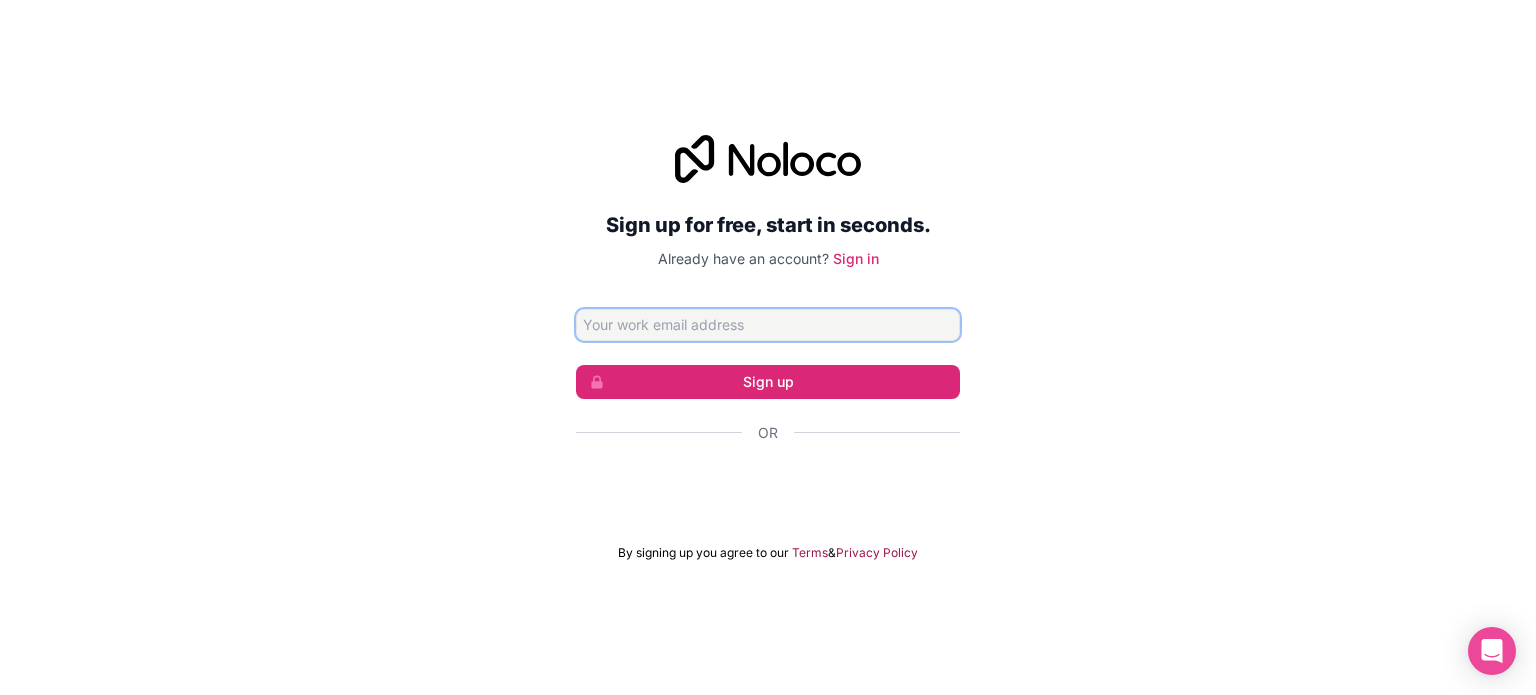 click at bounding box center (768, 325) 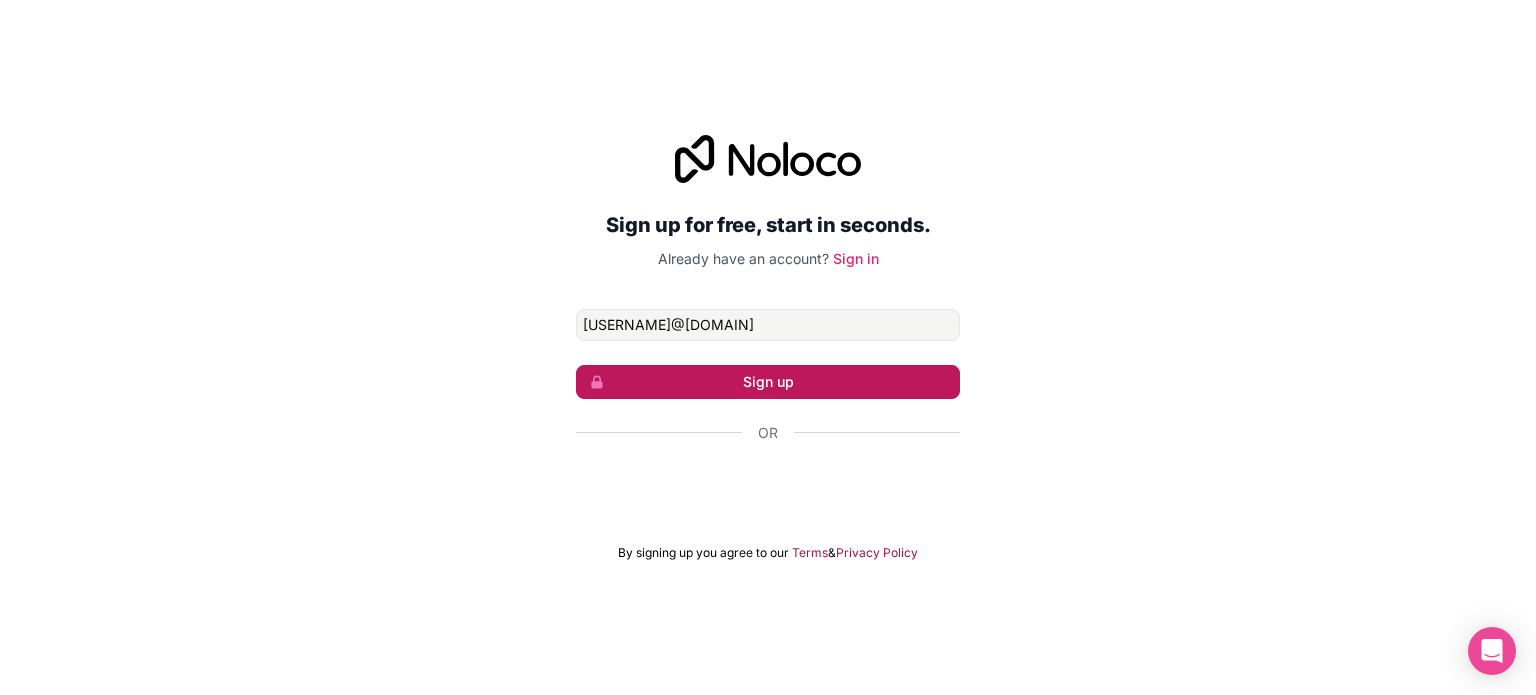 click on "Sign up" at bounding box center (768, 382) 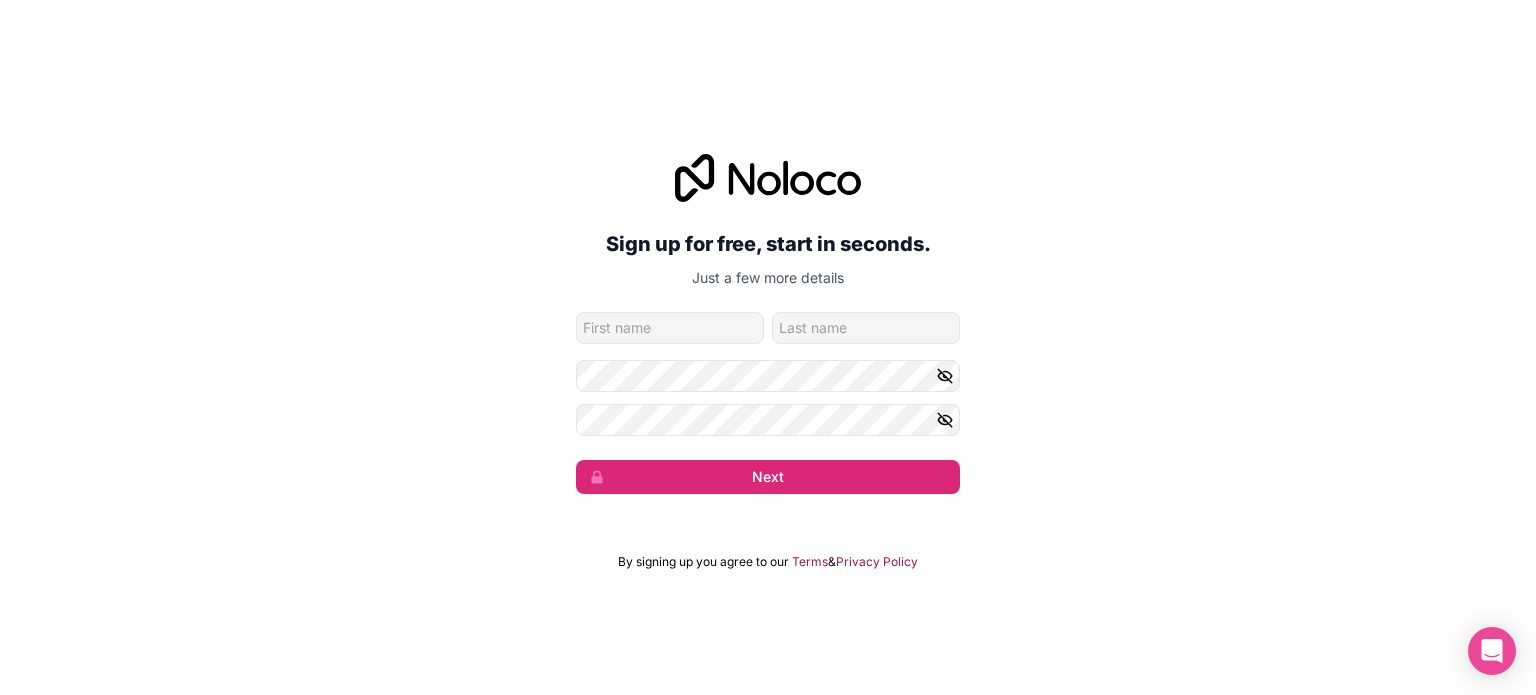 click at bounding box center [670, 328] 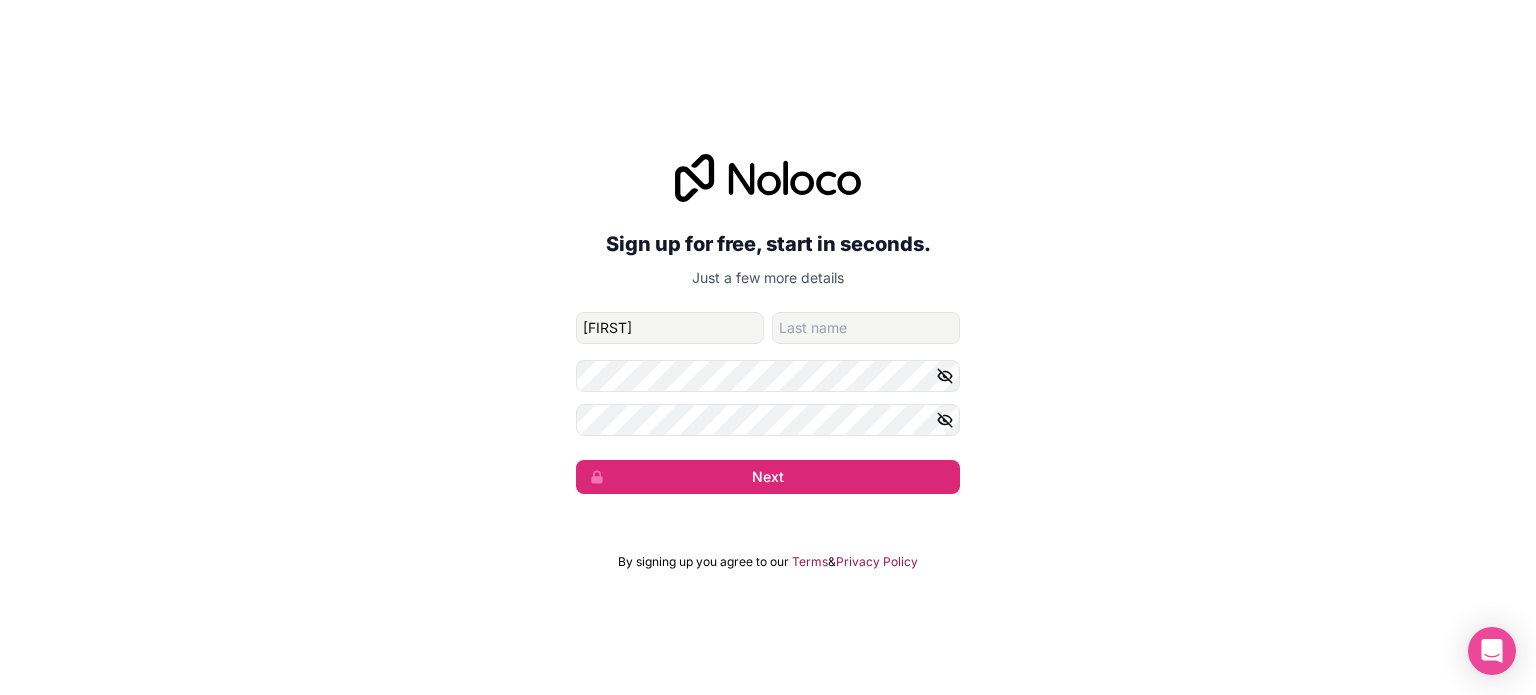type on "Mark" 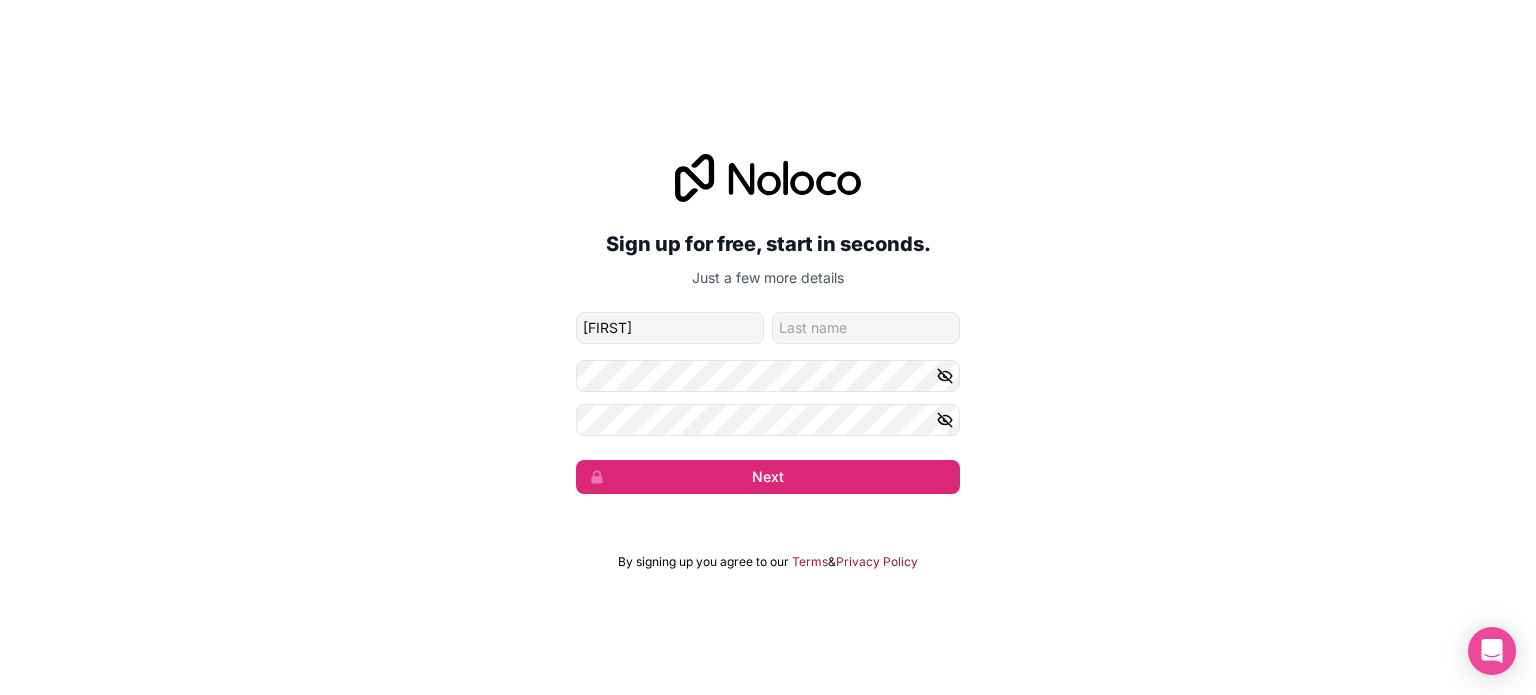 click at bounding box center (948, 376) 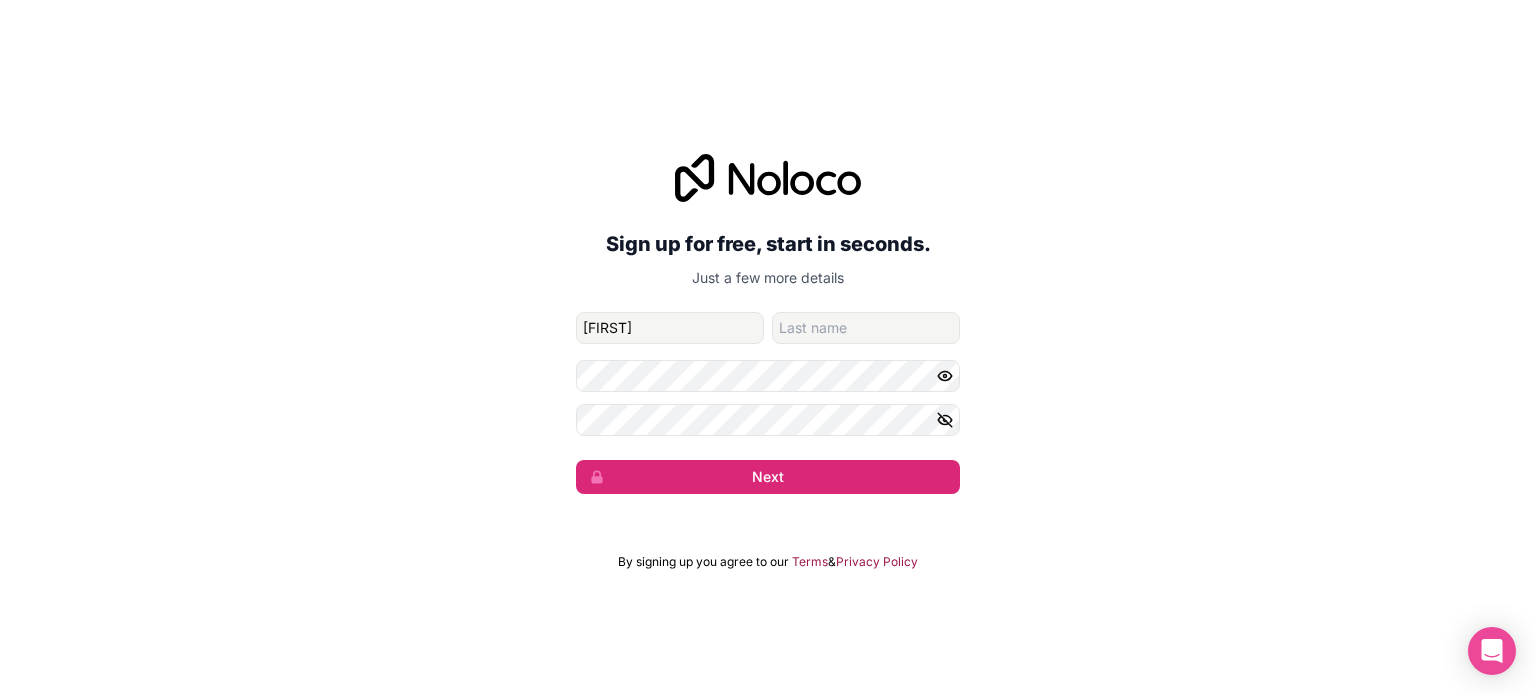 click 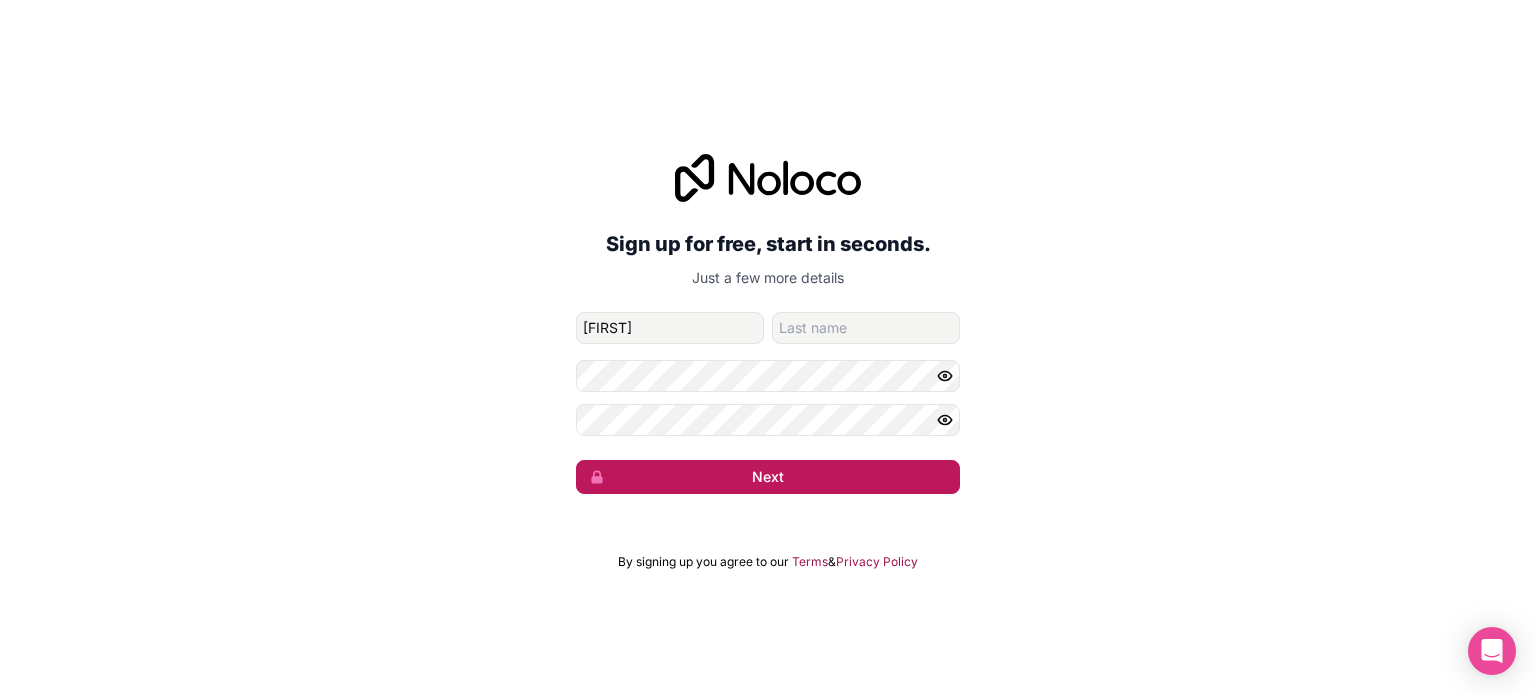 click on "Next" at bounding box center (768, 477) 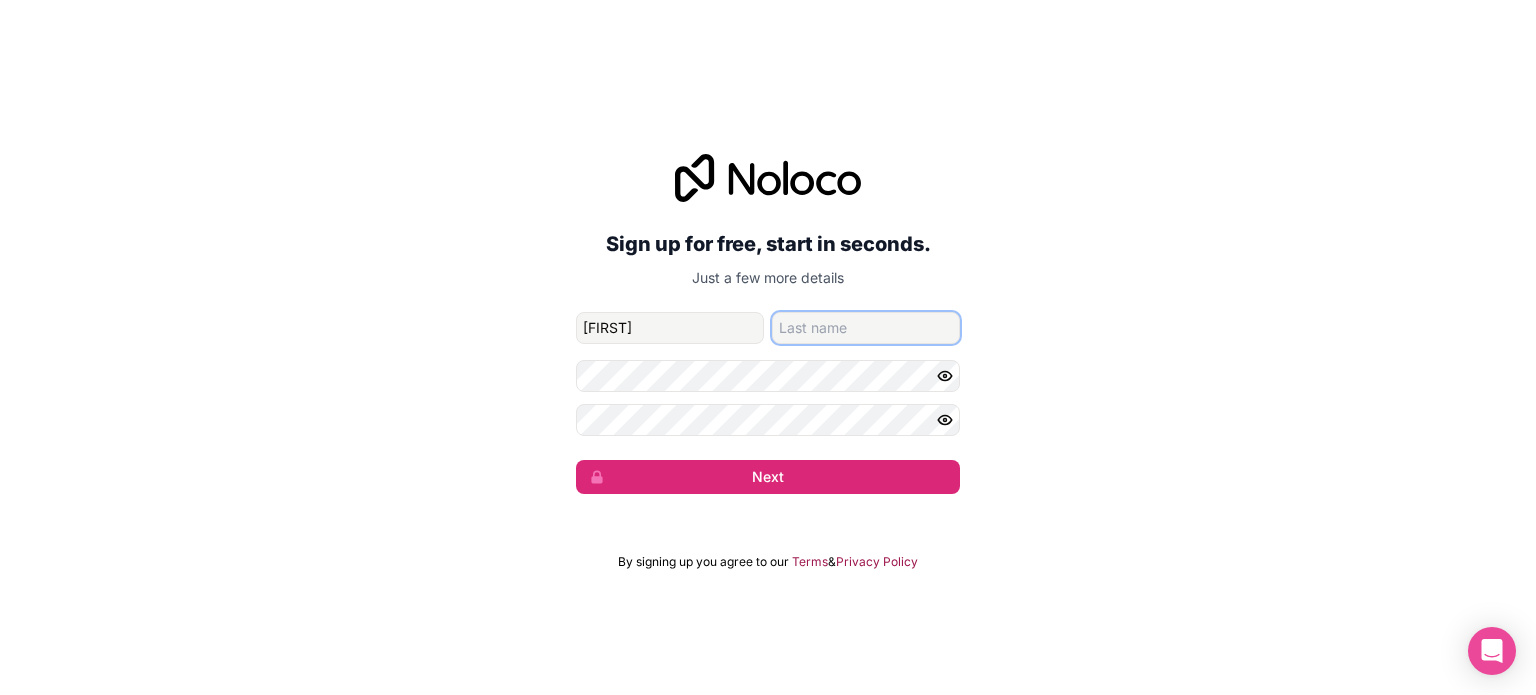 click at bounding box center [866, 328] 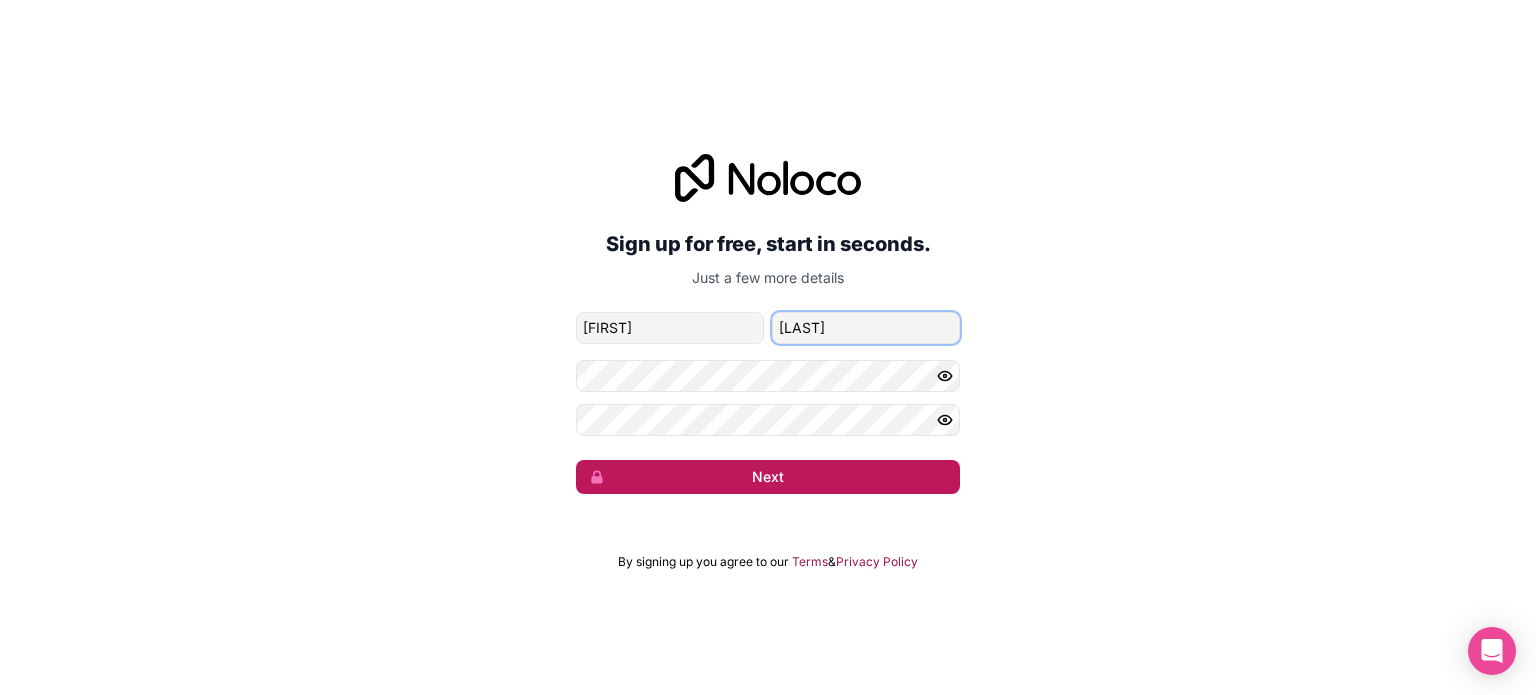 type on "Tanakorn" 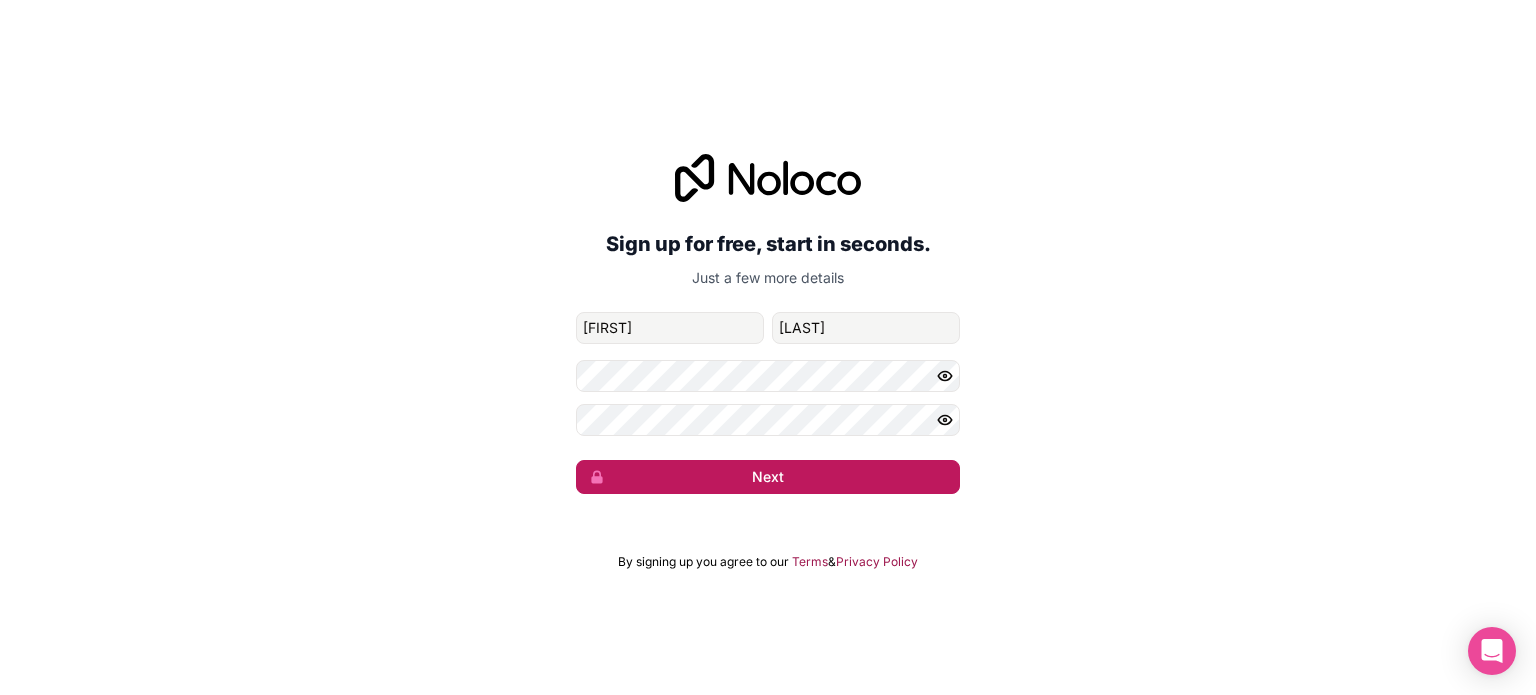 click on "Next" at bounding box center (768, 477) 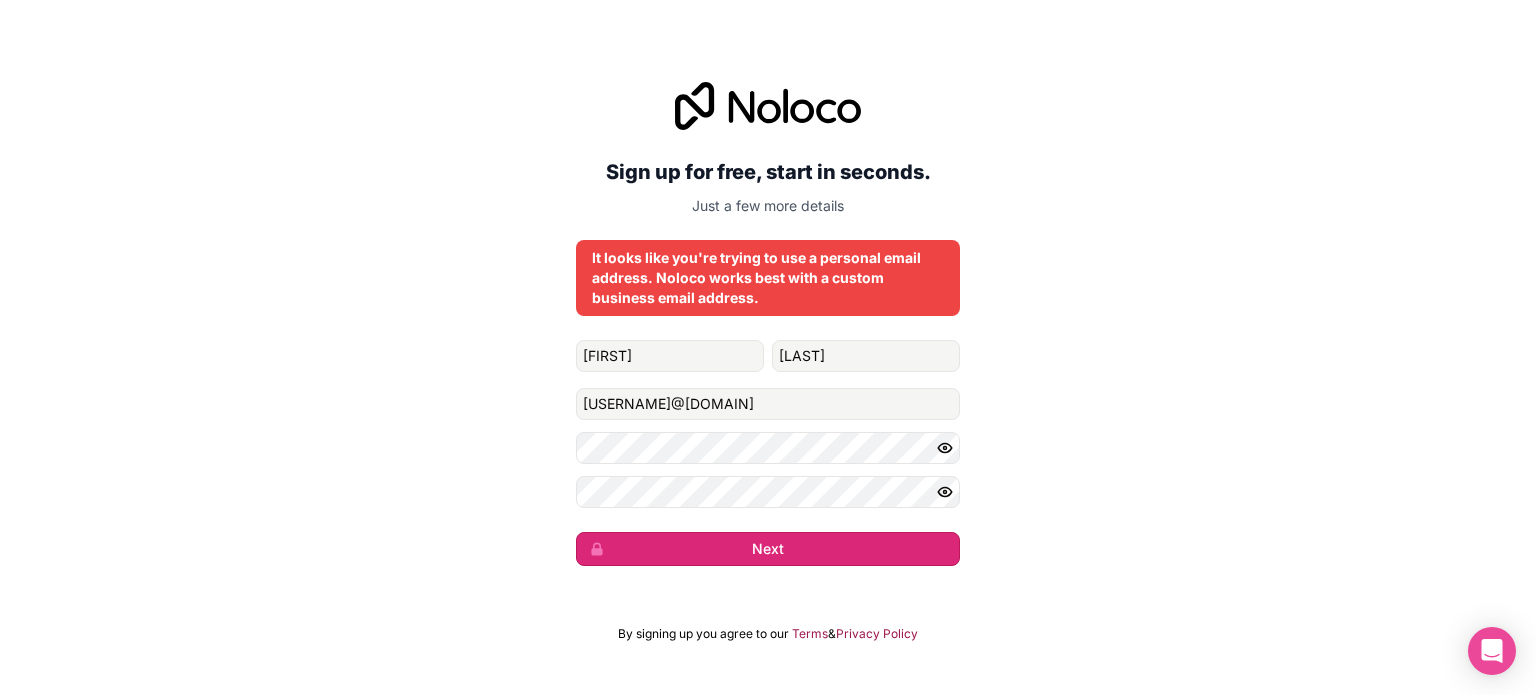 type 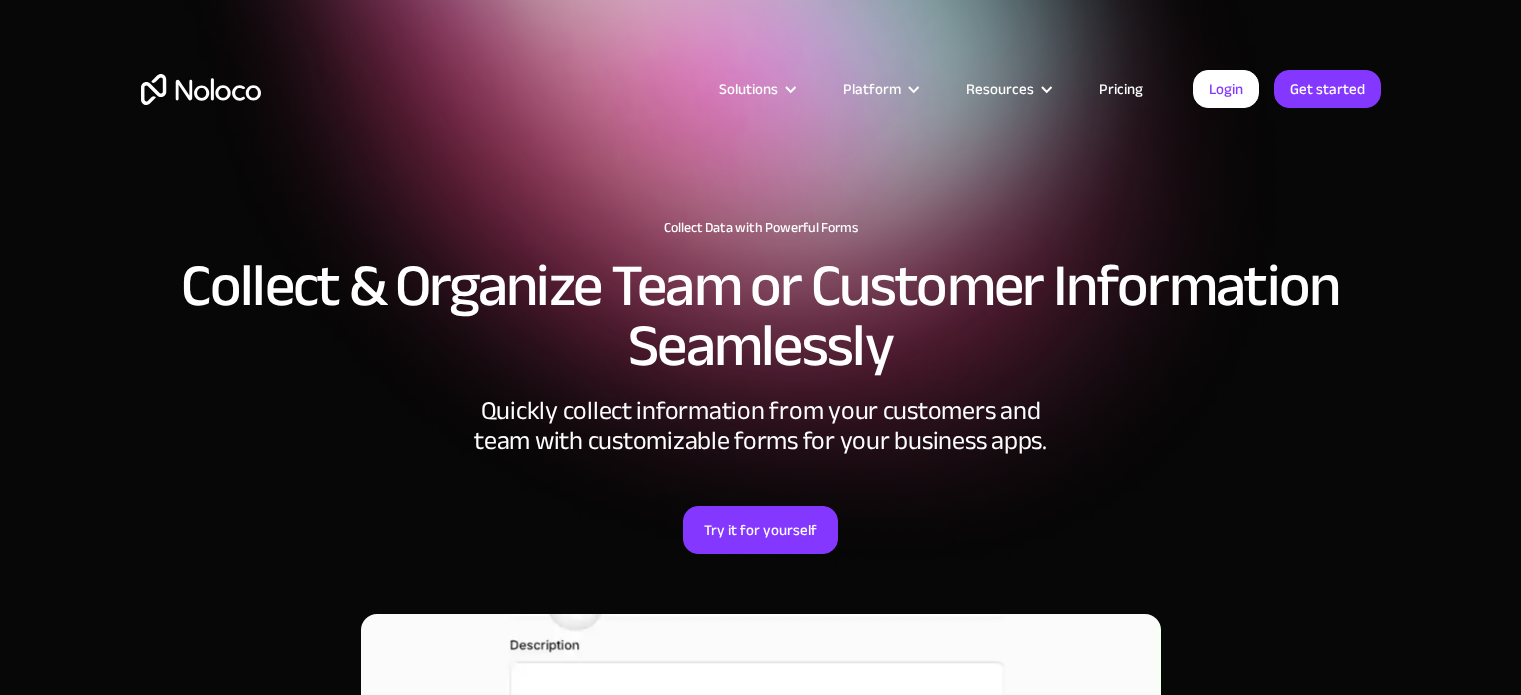 scroll, scrollTop: 0, scrollLeft: 0, axis: both 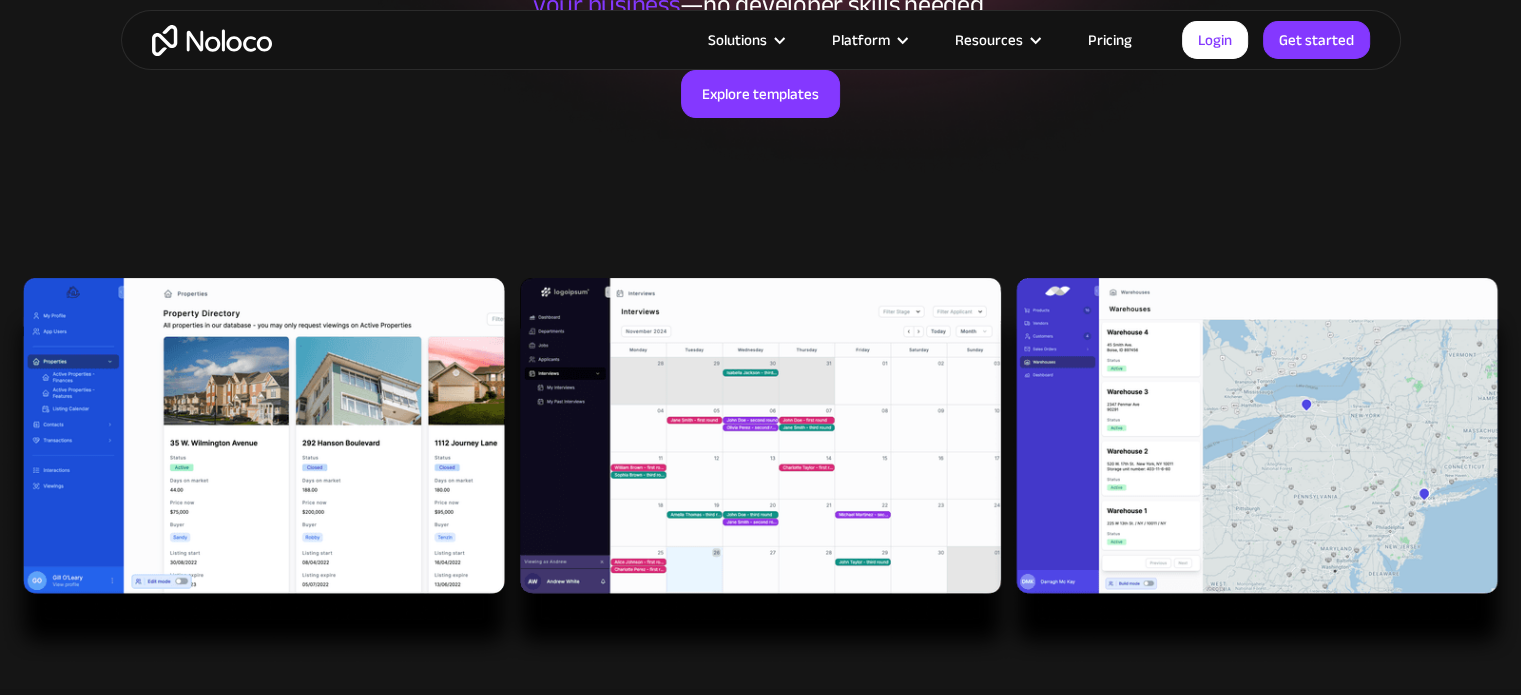 click at bounding box center [760, 471] 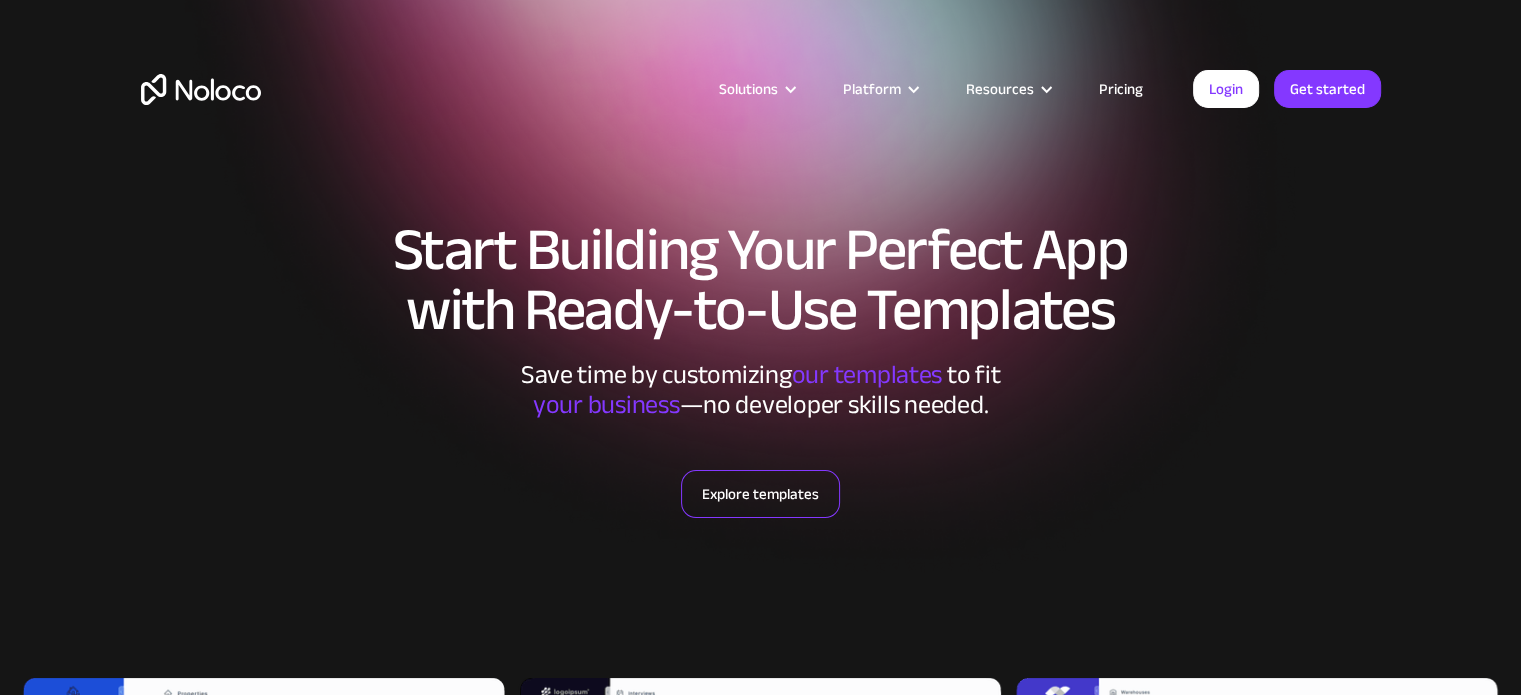click on "Explore templates" at bounding box center [760, 494] 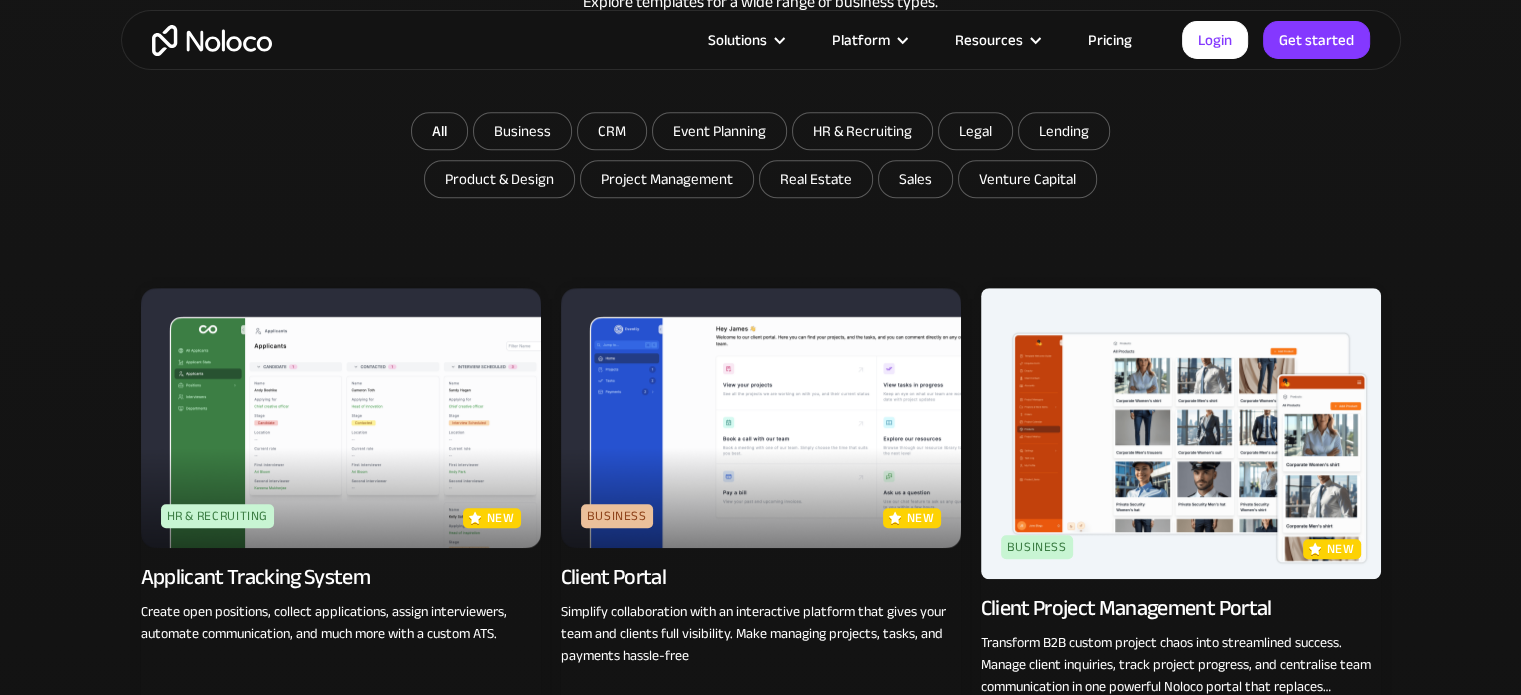 scroll, scrollTop: 1388, scrollLeft: 0, axis: vertical 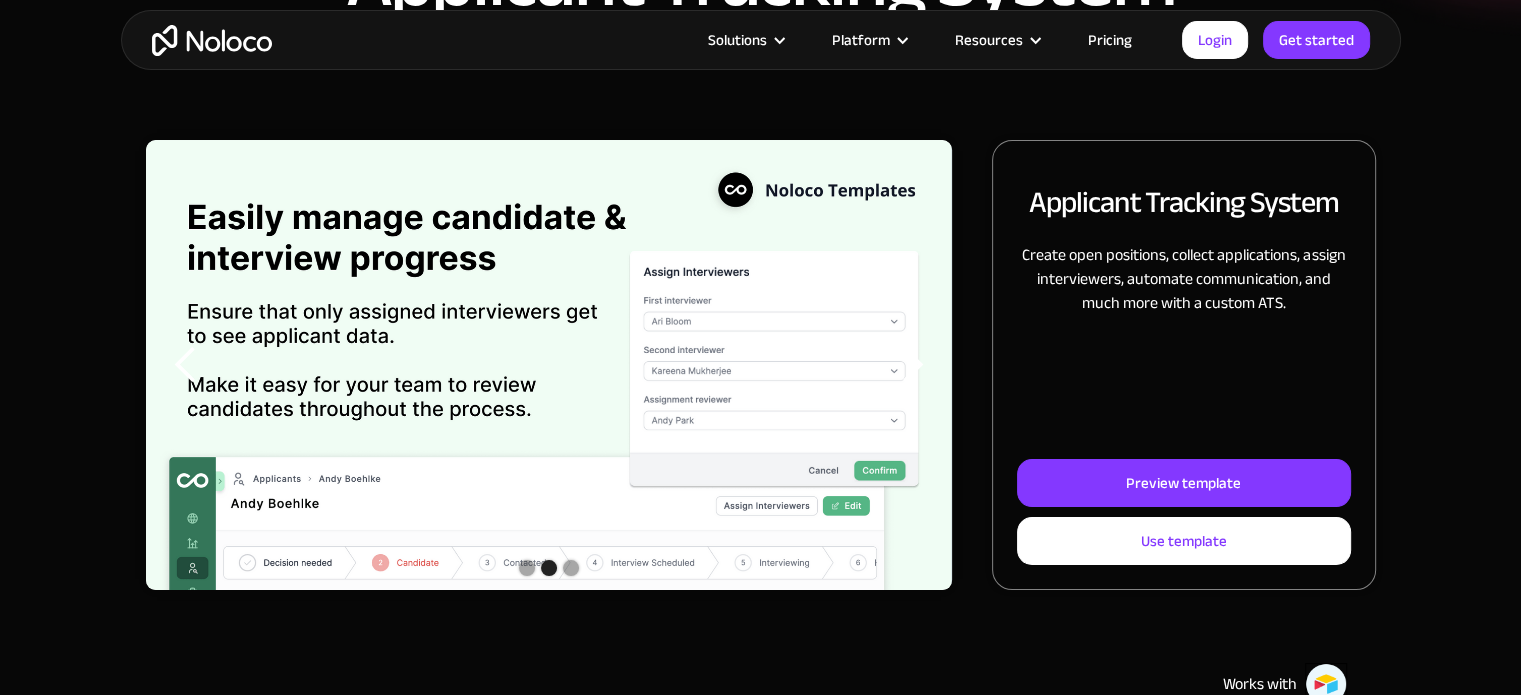 click at bounding box center (912, 365) 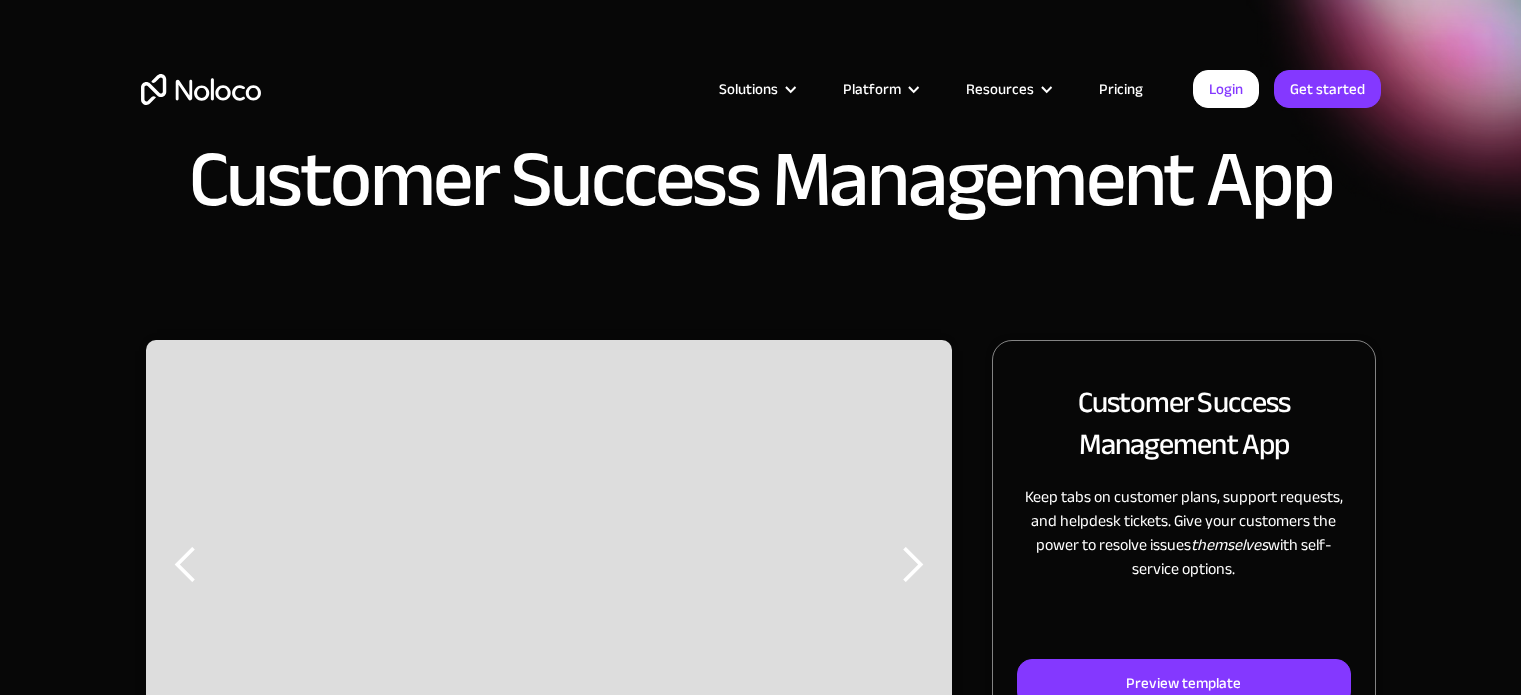 scroll, scrollTop: 0, scrollLeft: 0, axis: both 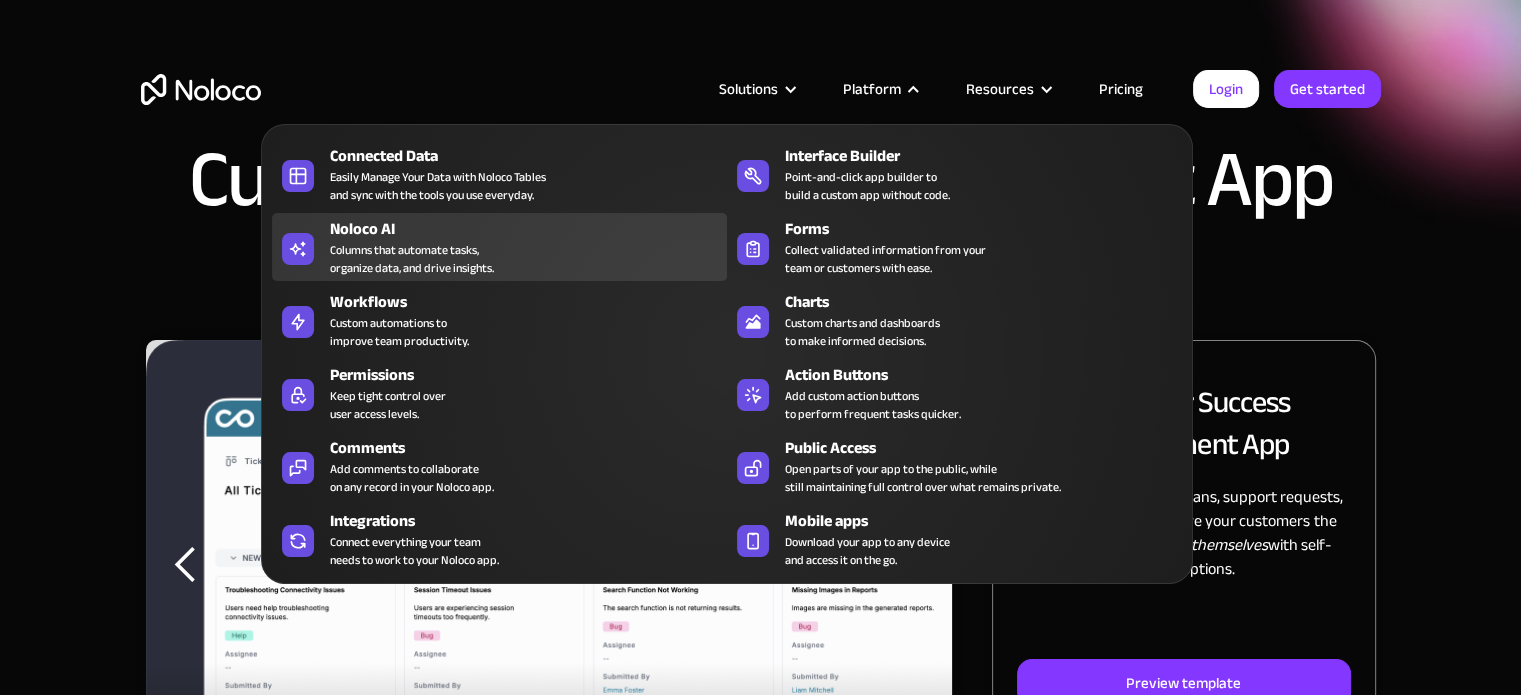 click on "Columns that automate tasks,  organize data, and drive insights." at bounding box center (412, 259) 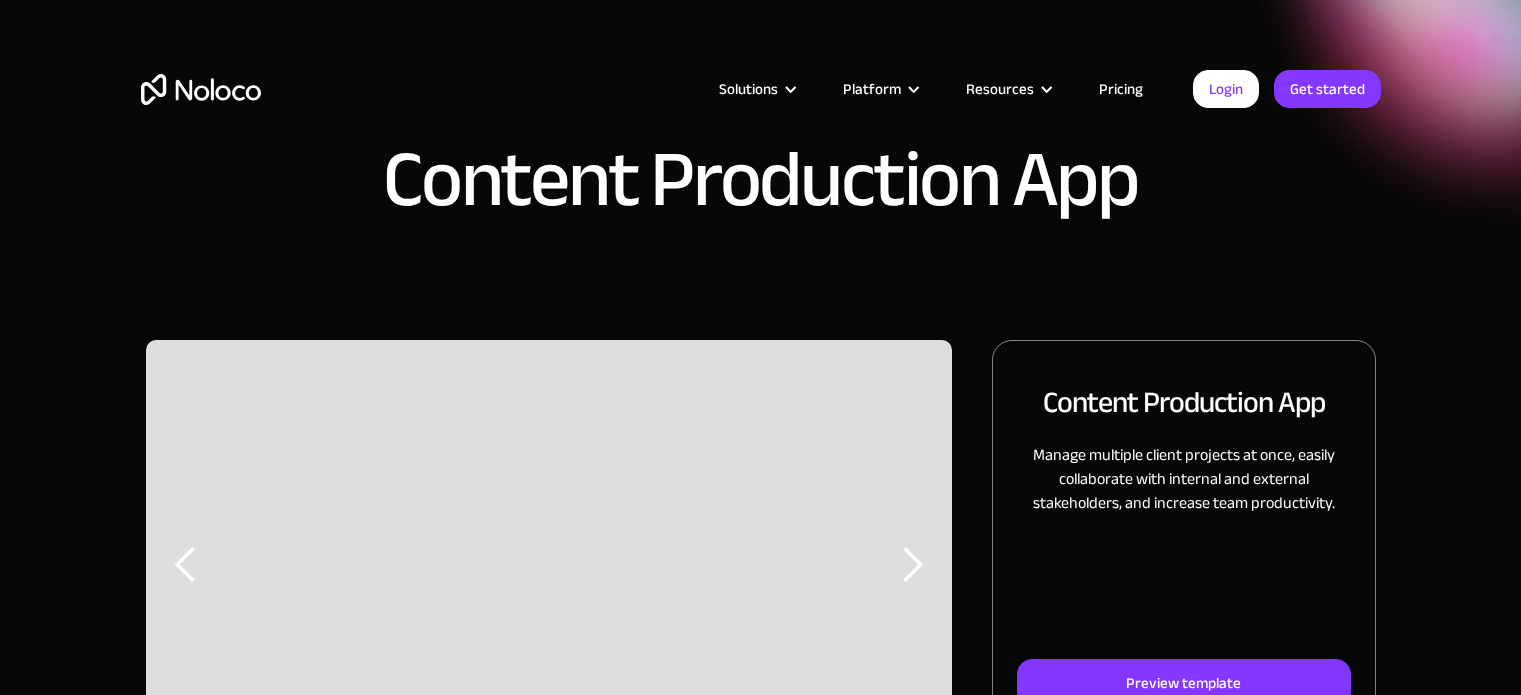 scroll, scrollTop: 0, scrollLeft: 0, axis: both 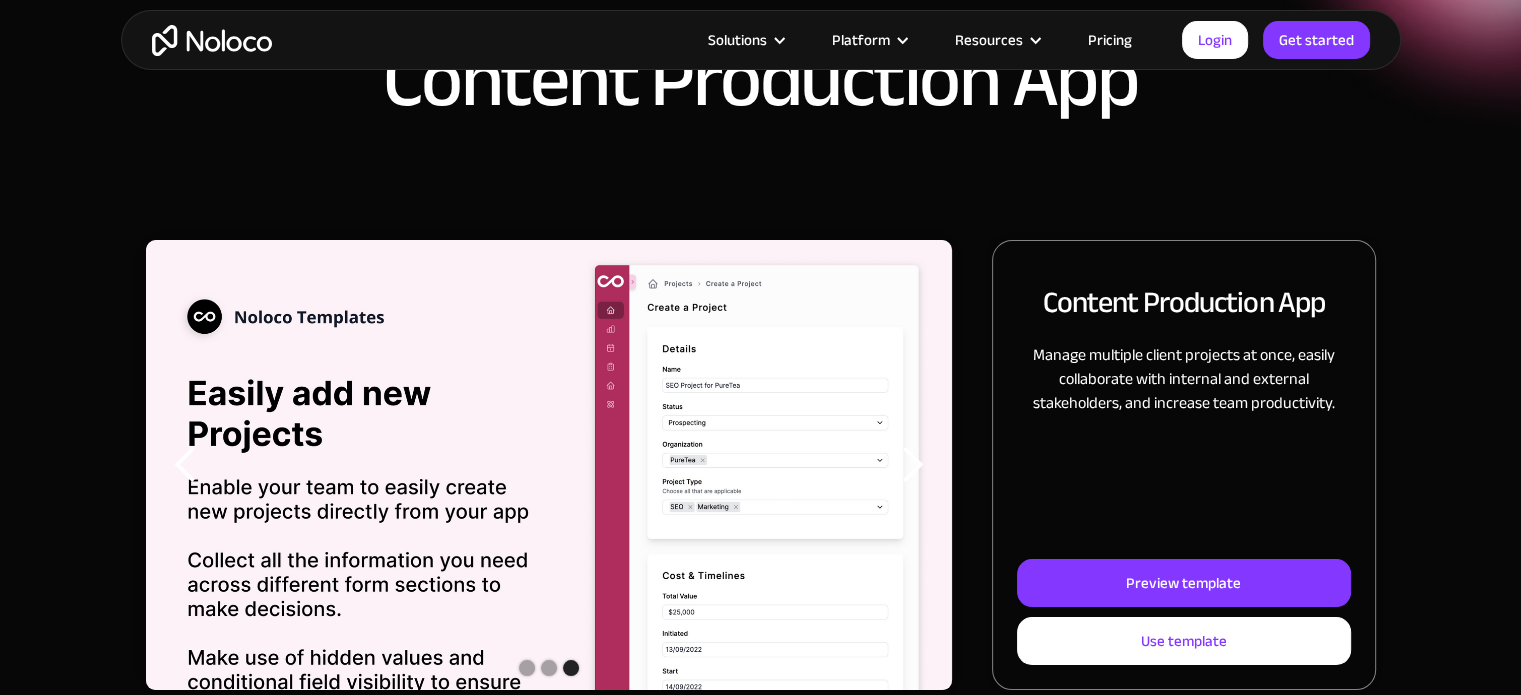 click at bounding box center (912, 465) 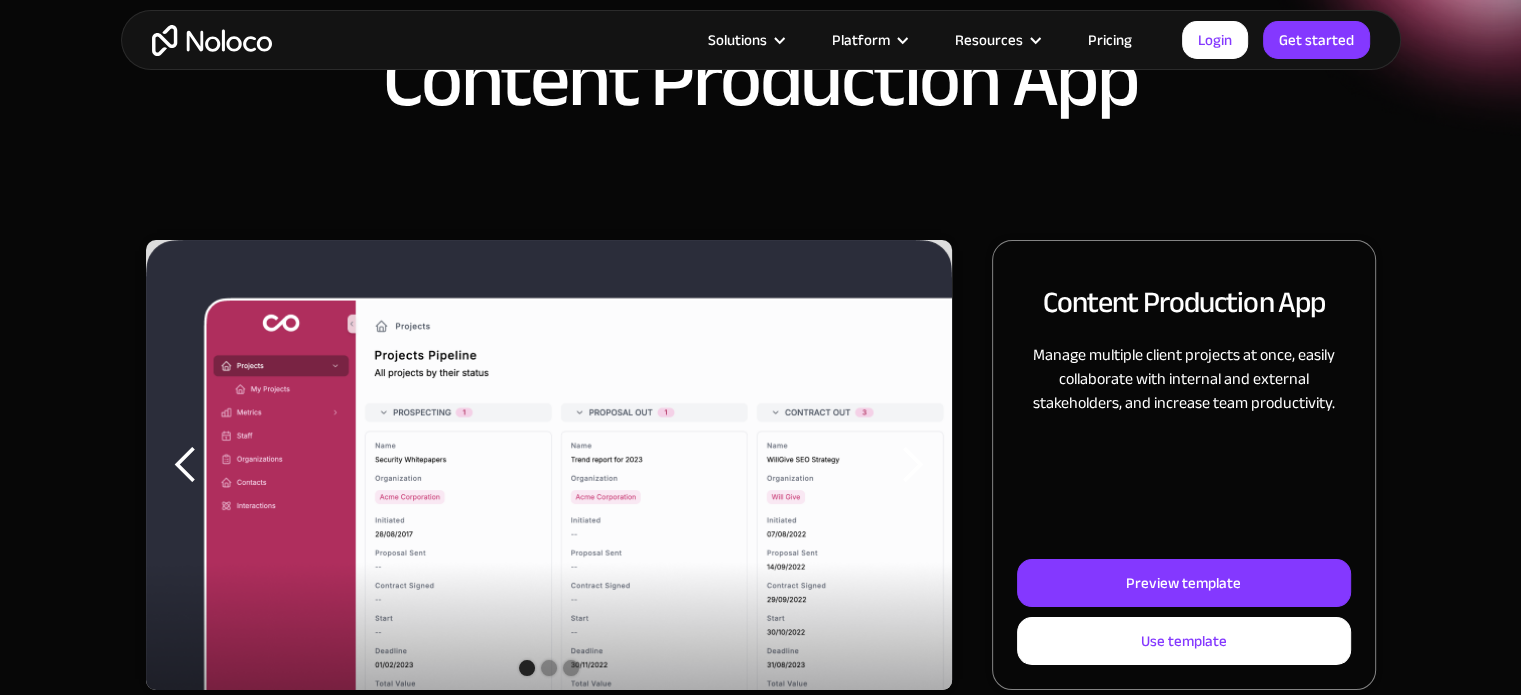 click at bounding box center (912, 465) 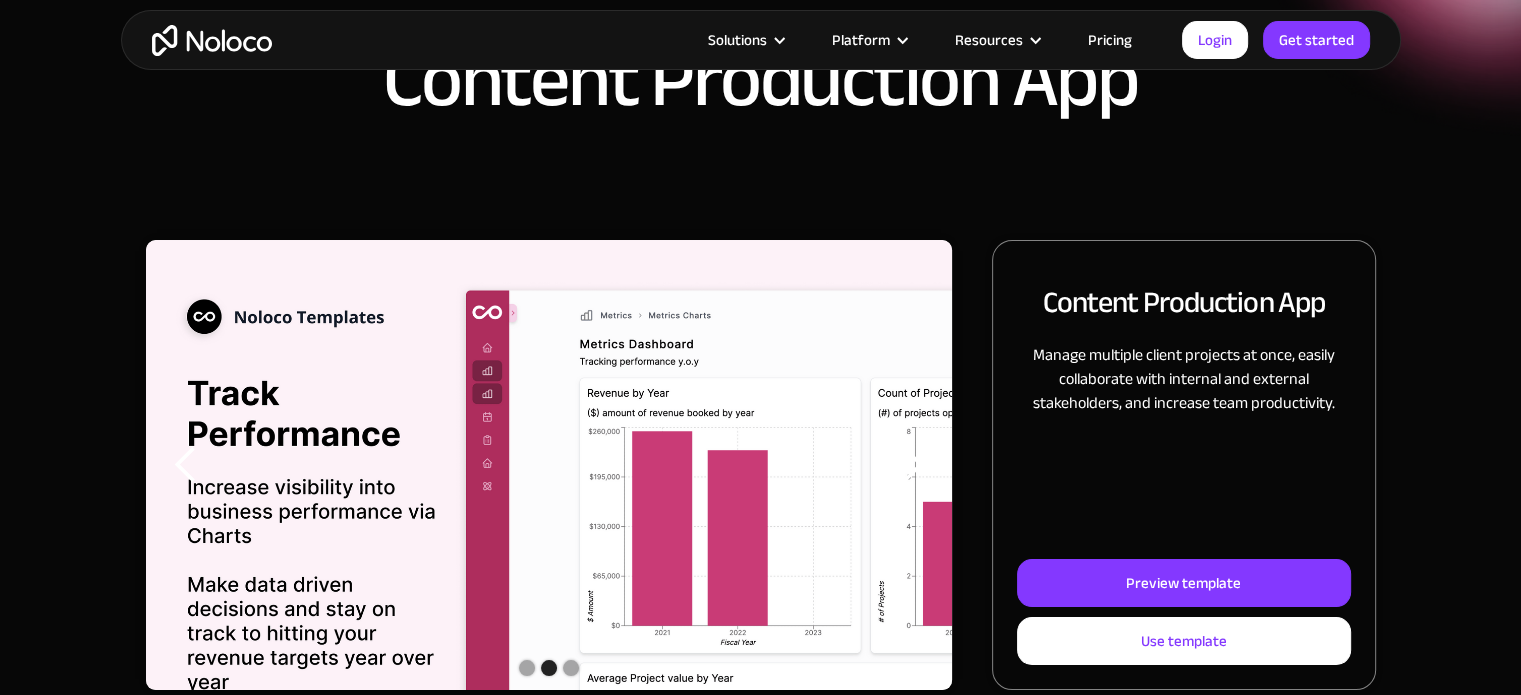 click at bounding box center [912, 465] 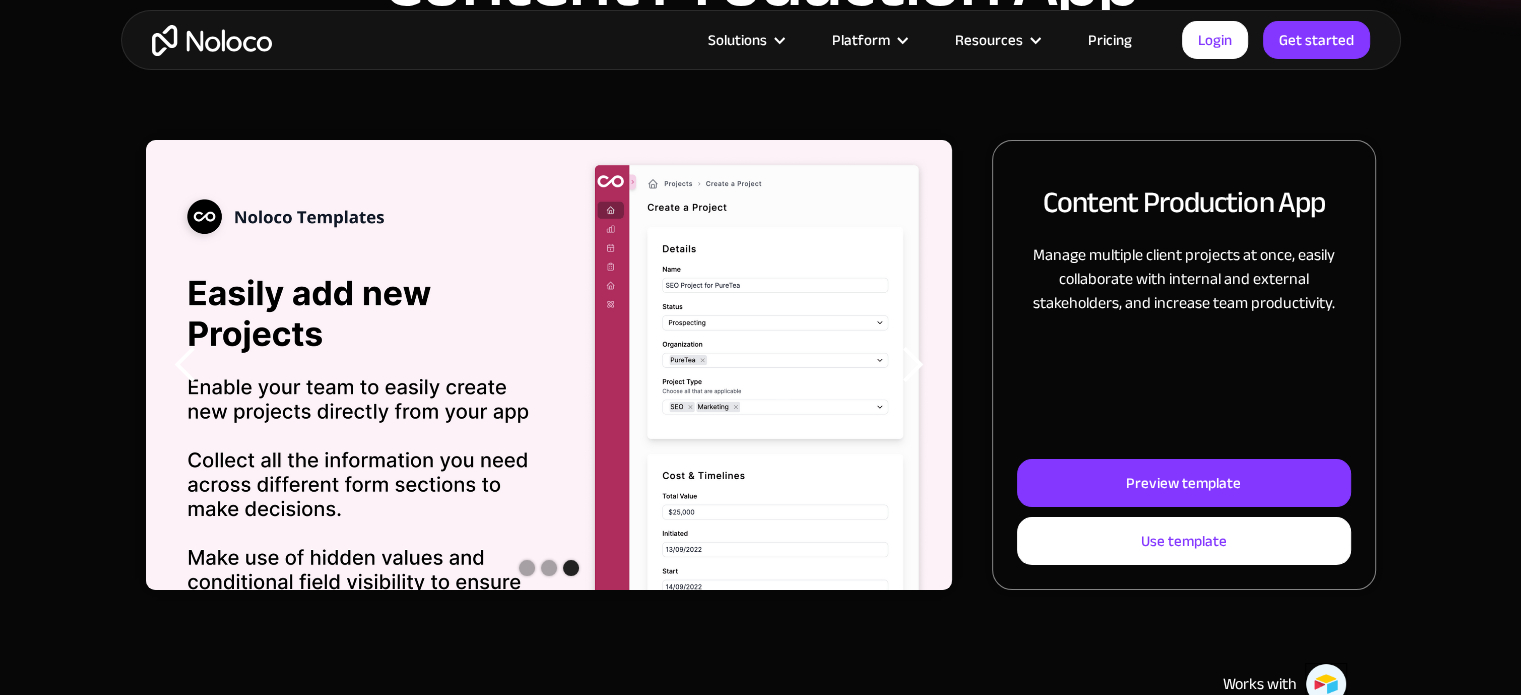 scroll, scrollTop: 100, scrollLeft: 0, axis: vertical 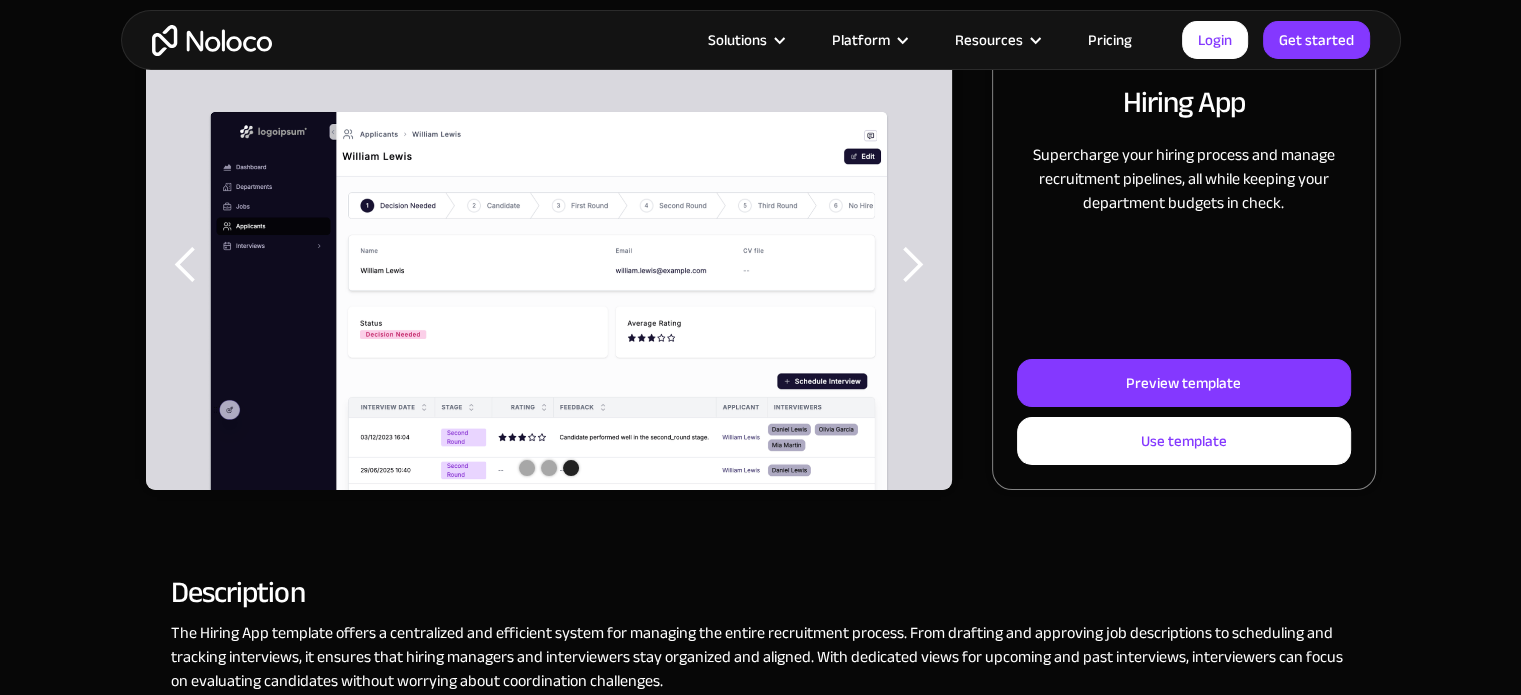 click at bounding box center [912, 265] 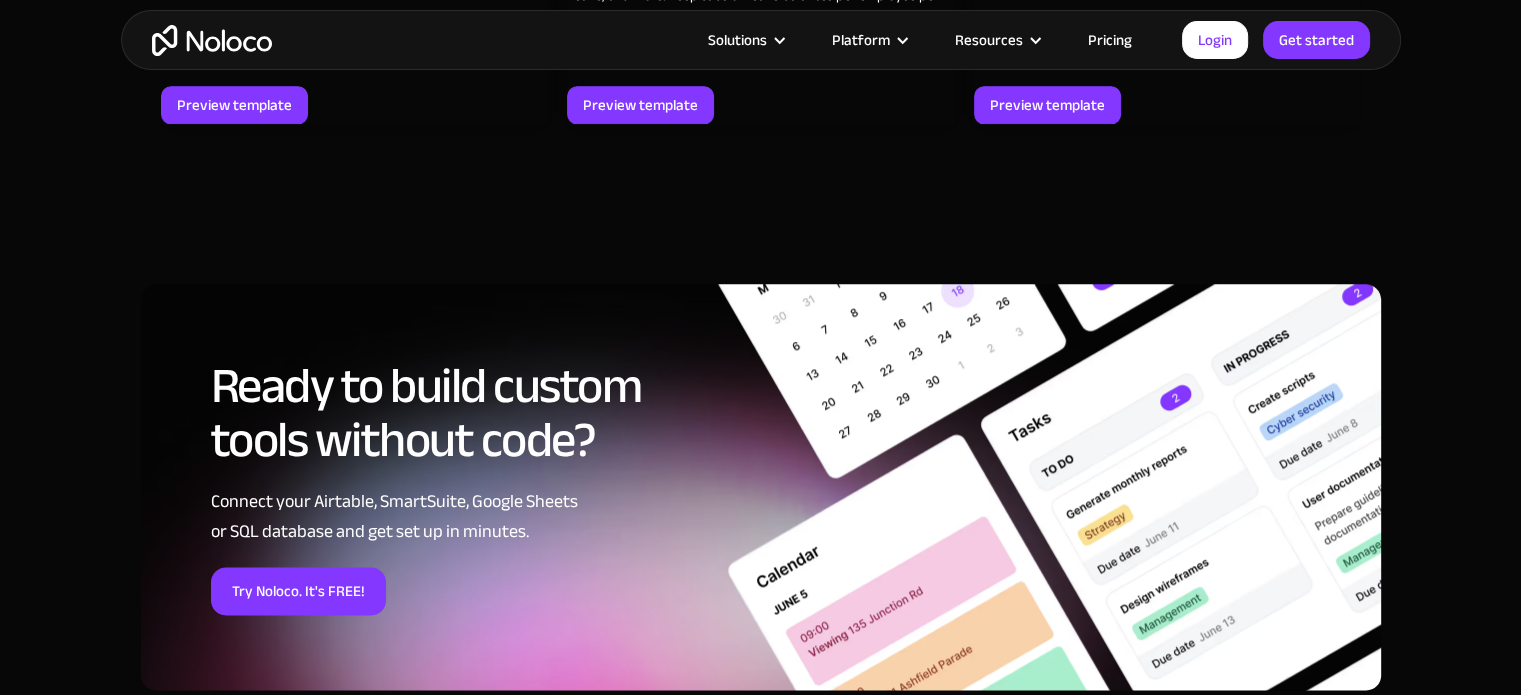 scroll, scrollTop: 2800, scrollLeft: 0, axis: vertical 